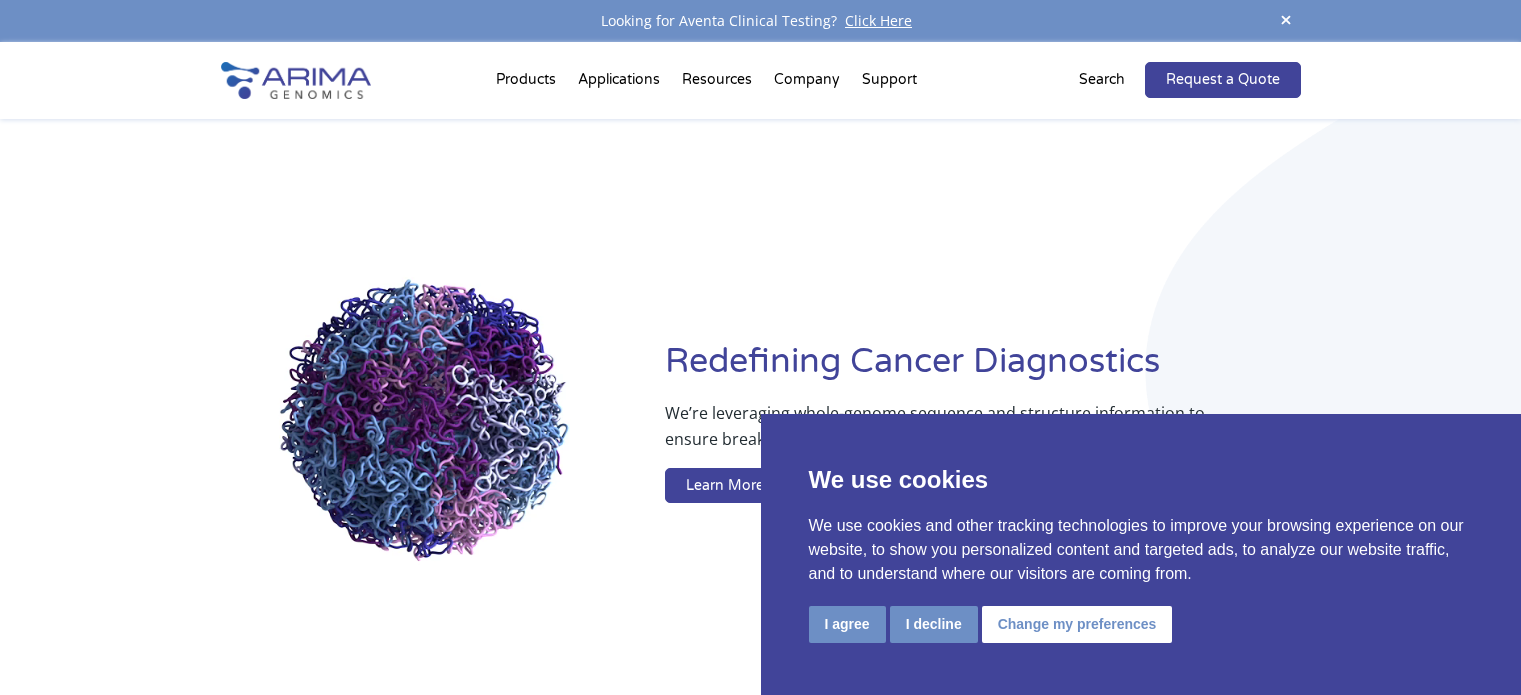 scroll, scrollTop: 0, scrollLeft: 0, axis: both 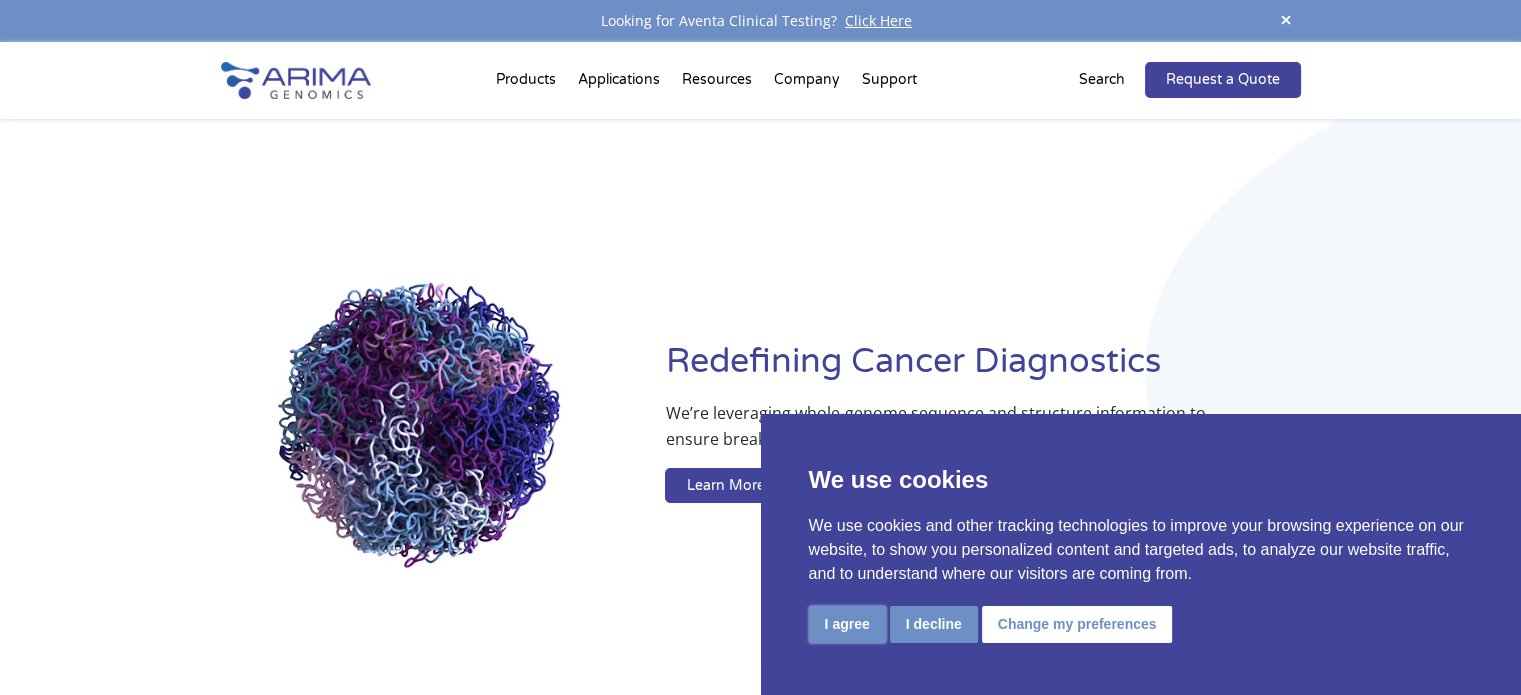 click on "I agree" at bounding box center [847, 624] 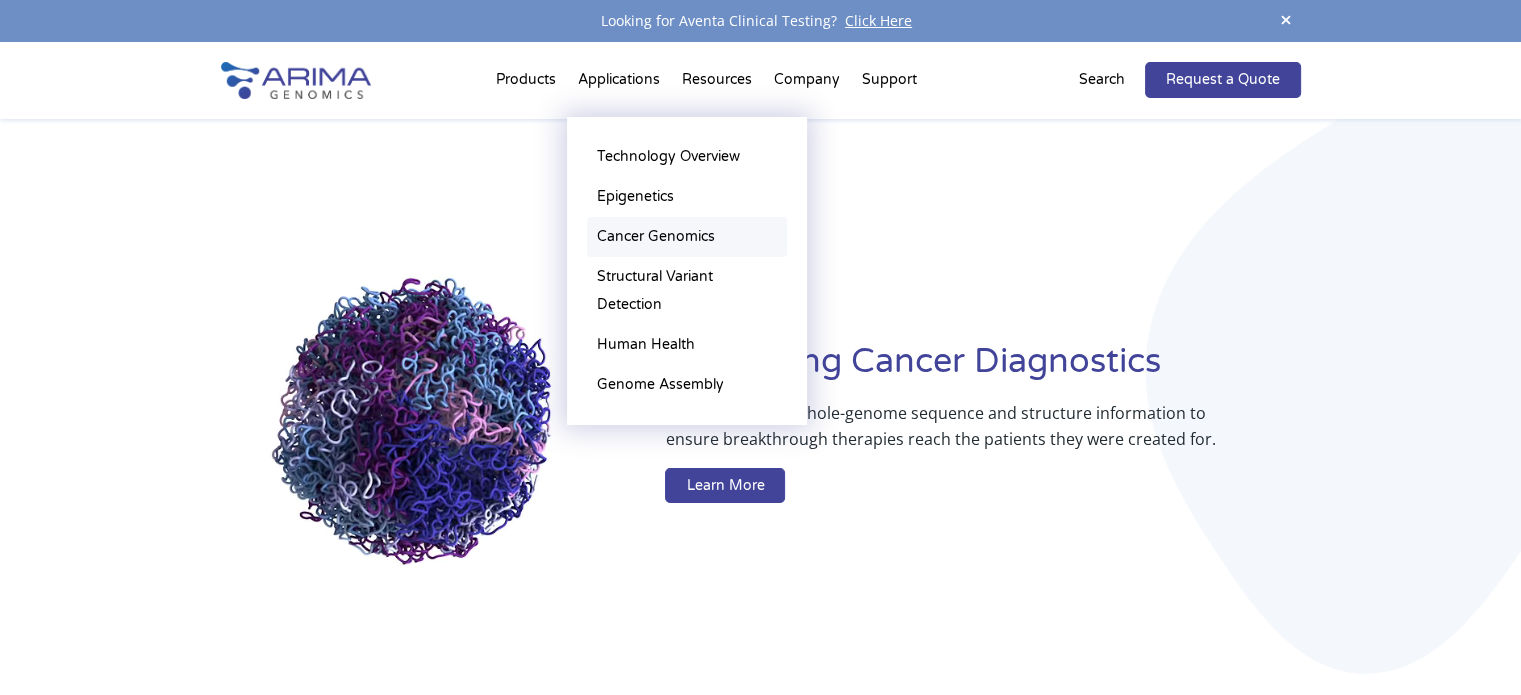 click on "Cancer Genomics" at bounding box center (687, 237) 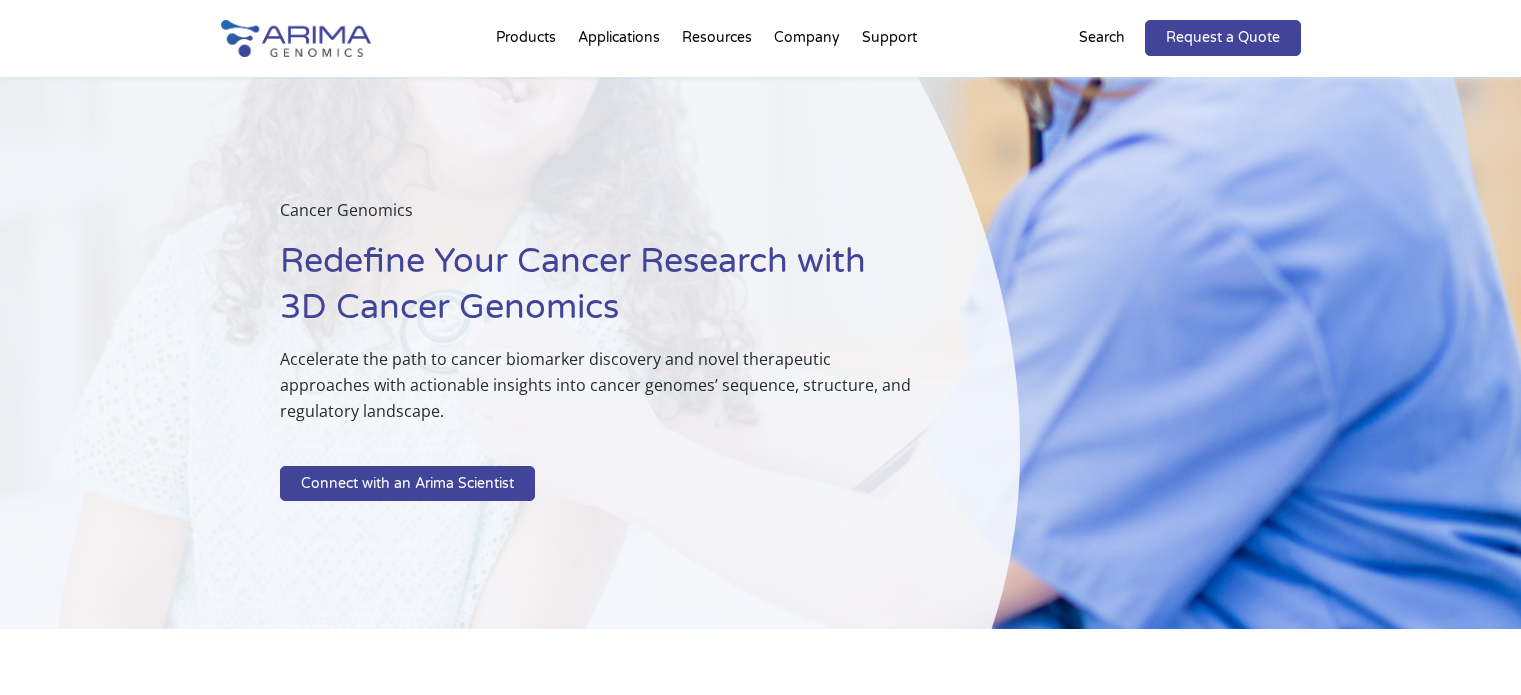 scroll, scrollTop: 0, scrollLeft: 0, axis: both 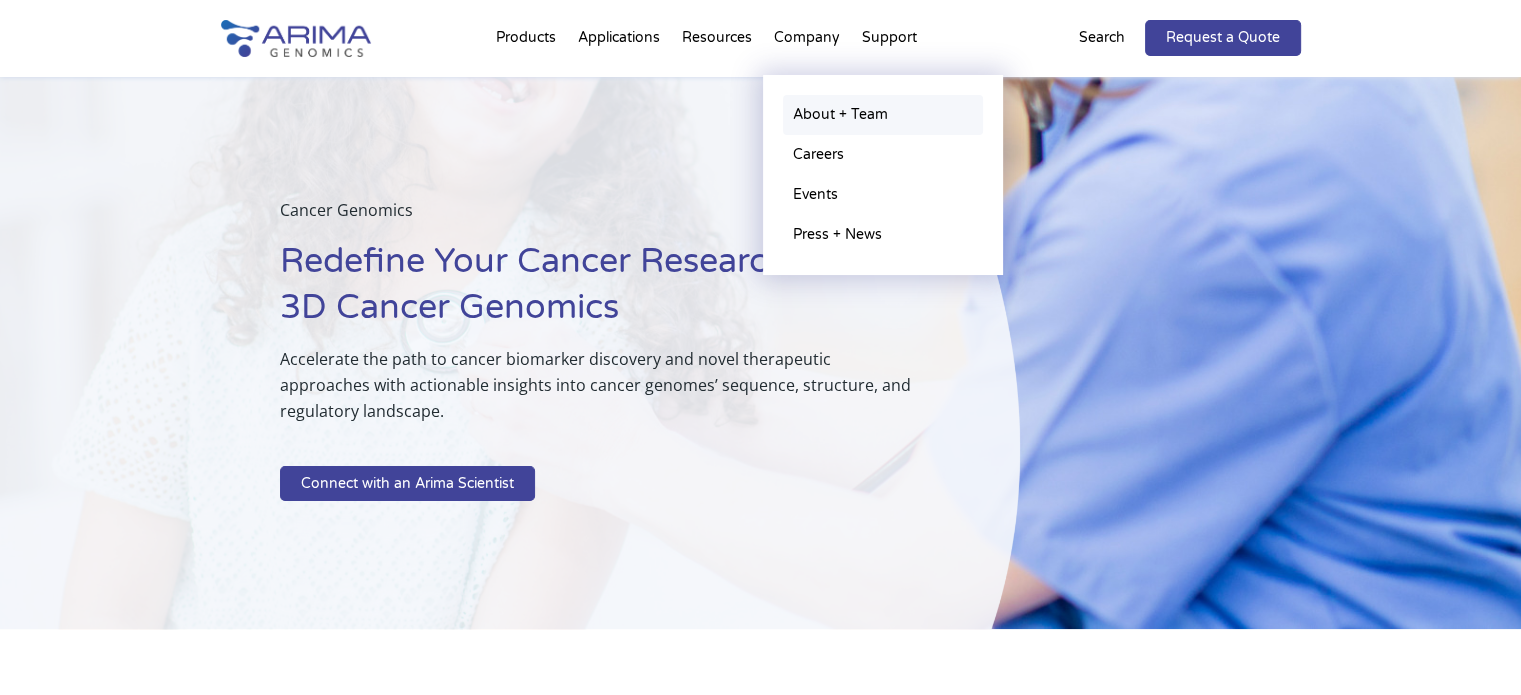 click on "About + Team" at bounding box center (883, 115) 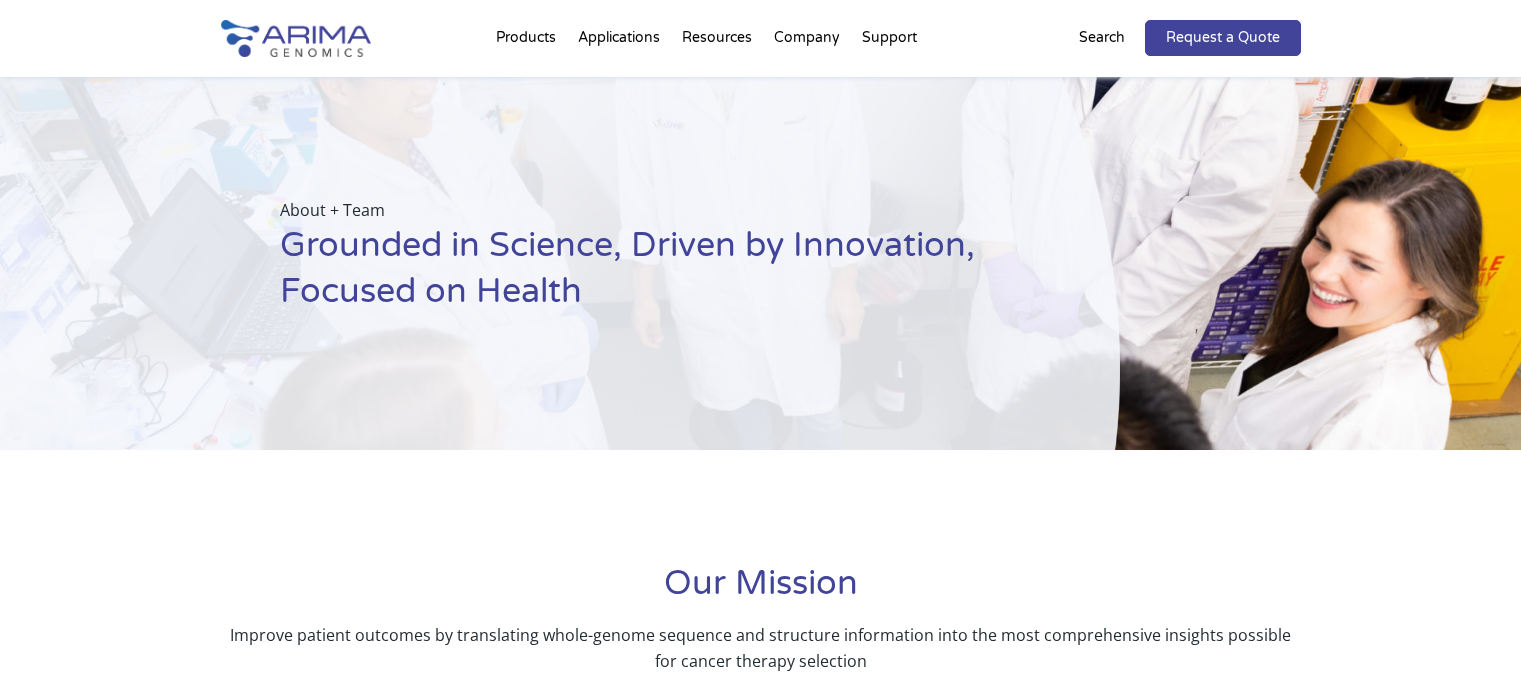 scroll, scrollTop: 0, scrollLeft: 0, axis: both 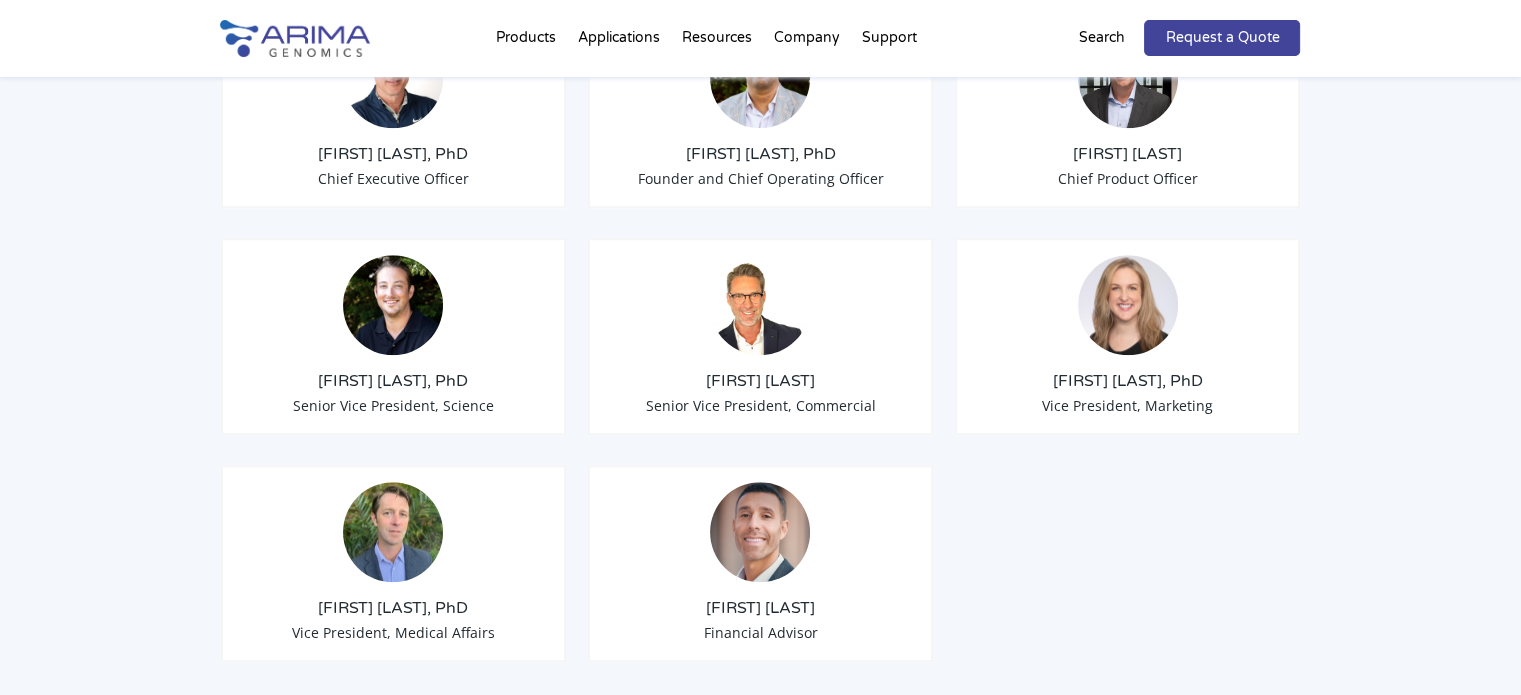 click at bounding box center (1128, 305) 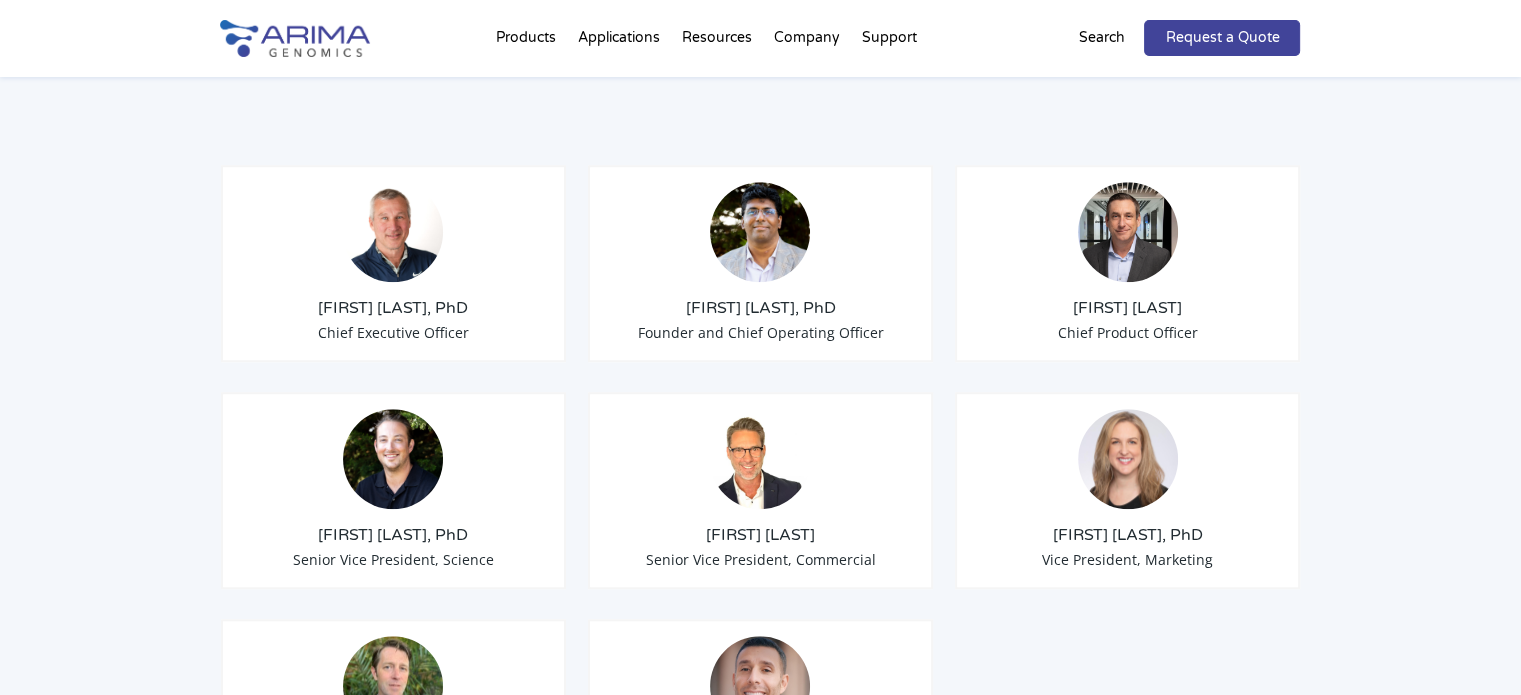 scroll, scrollTop: 1532, scrollLeft: 0, axis: vertical 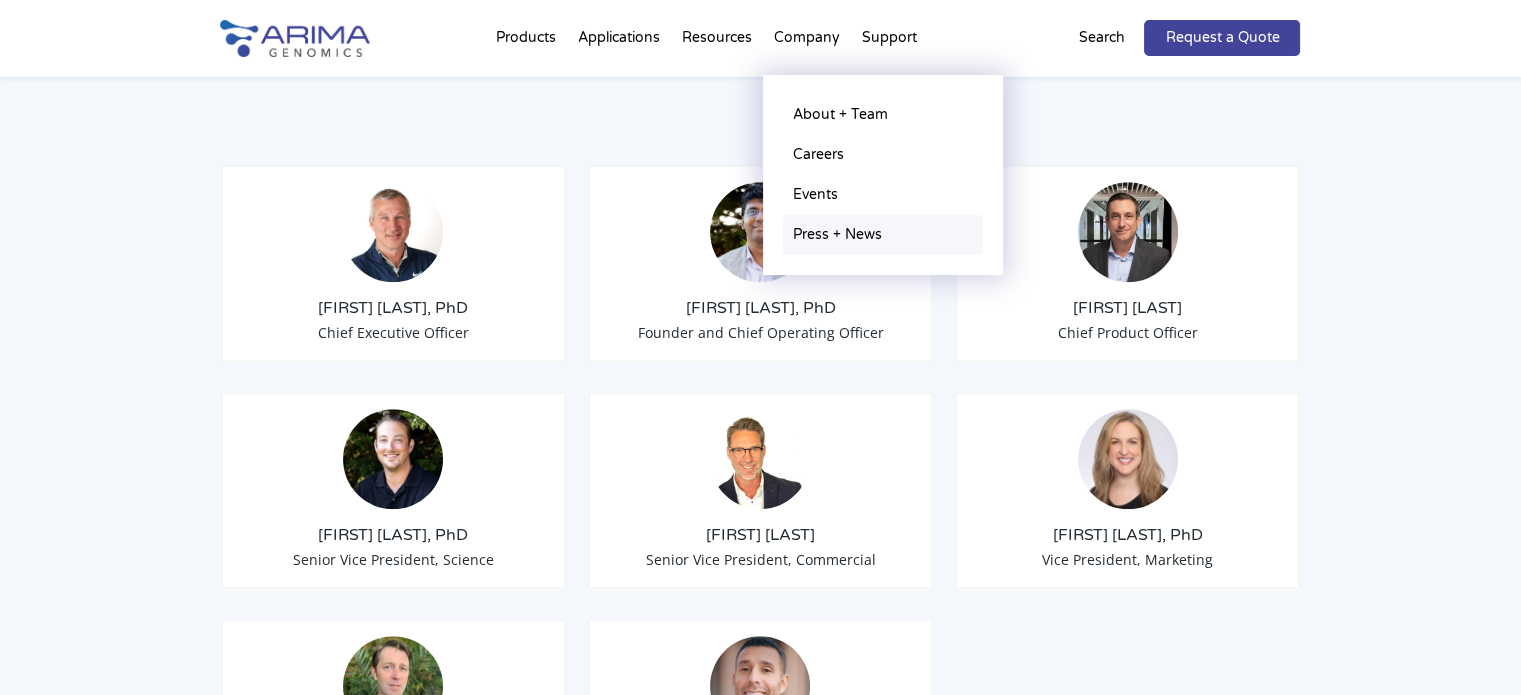 click on "Press + News" at bounding box center [883, 235] 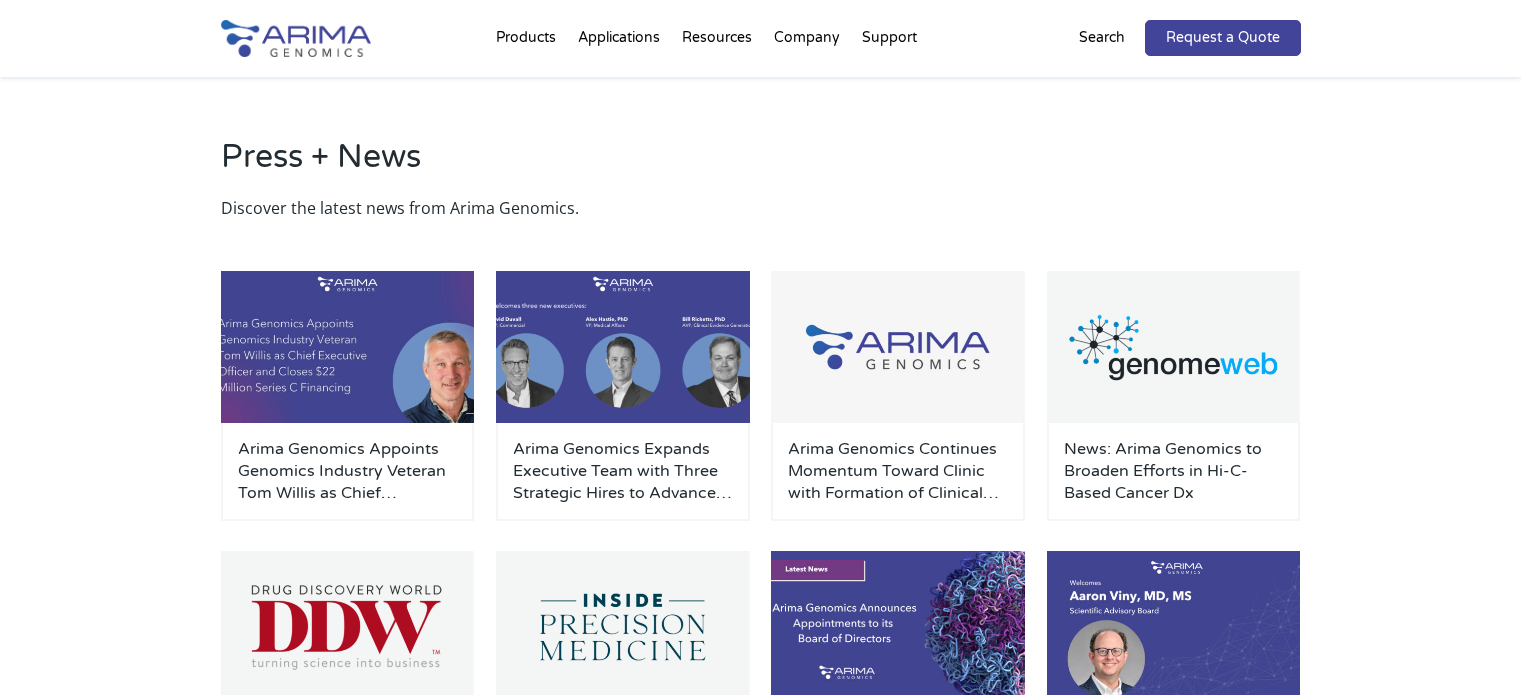 scroll, scrollTop: 0, scrollLeft: 0, axis: both 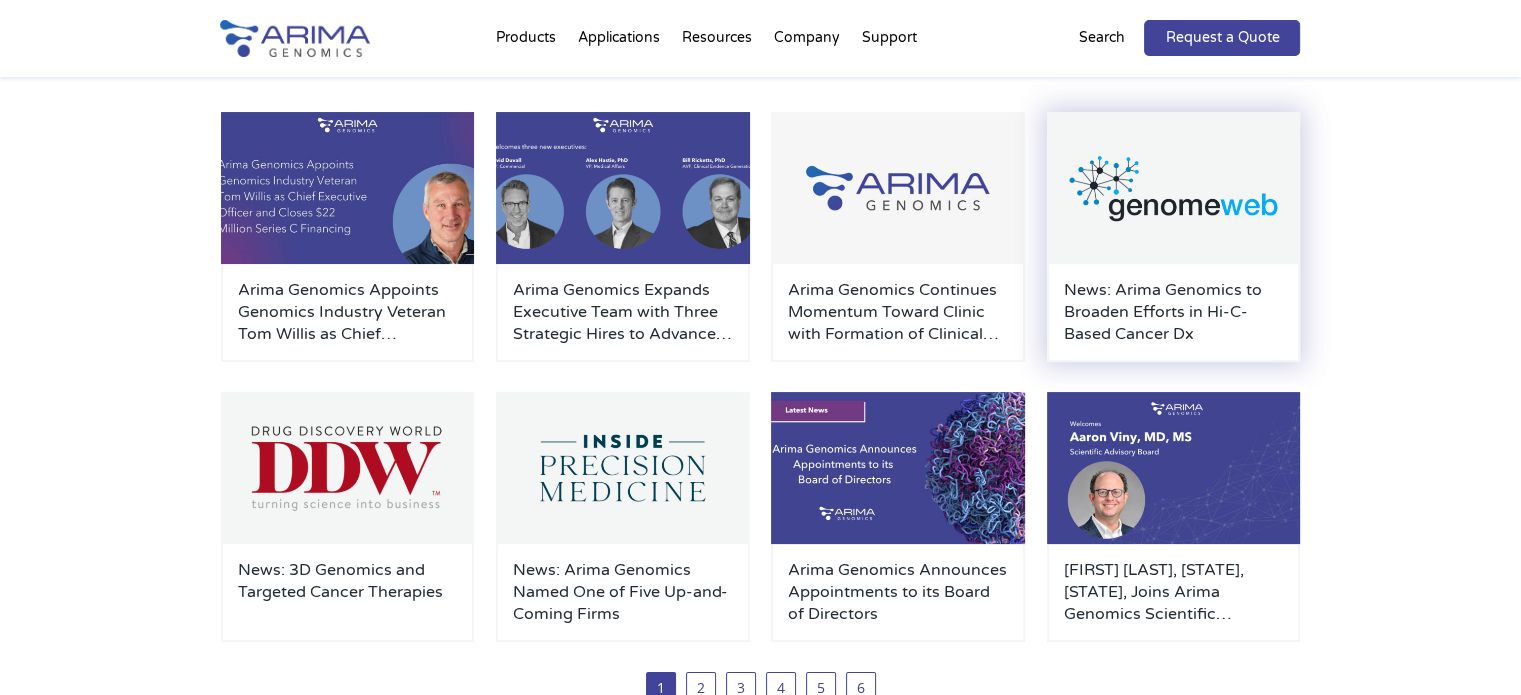 click on "News: Arima Genomics to Broaden Efforts in Hi-C-Based Cancer Dx" at bounding box center (1174, 312) 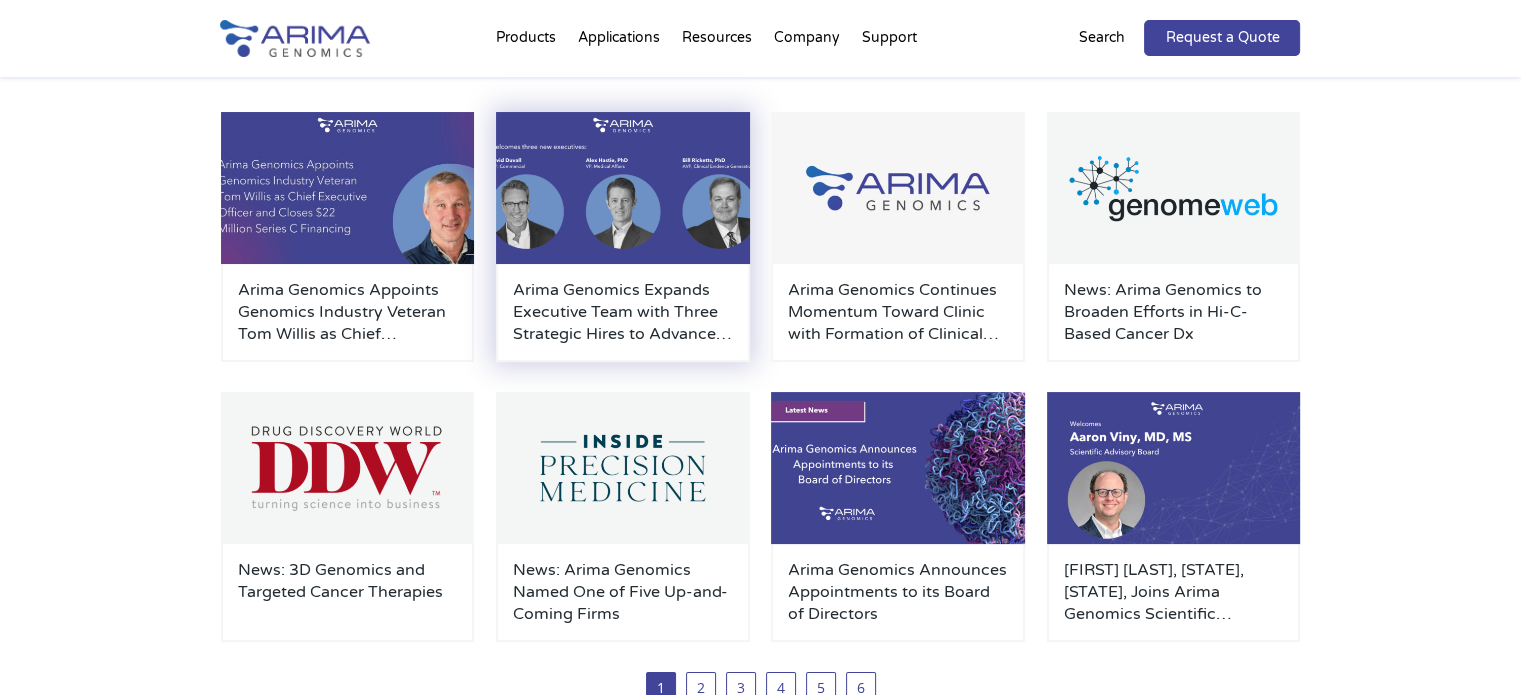 click at bounding box center (623, 188) 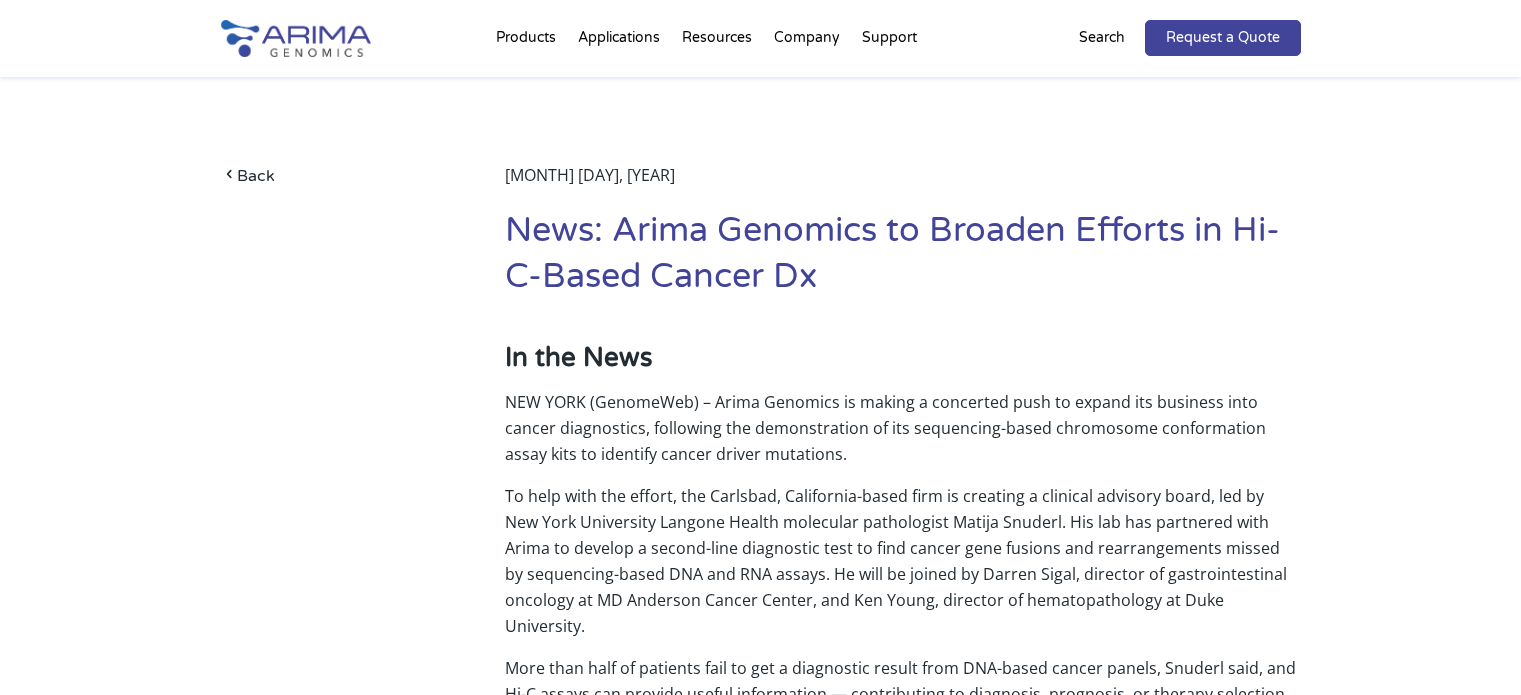 scroll, scrollTop: 0, scrollLeft: 0, axis: both 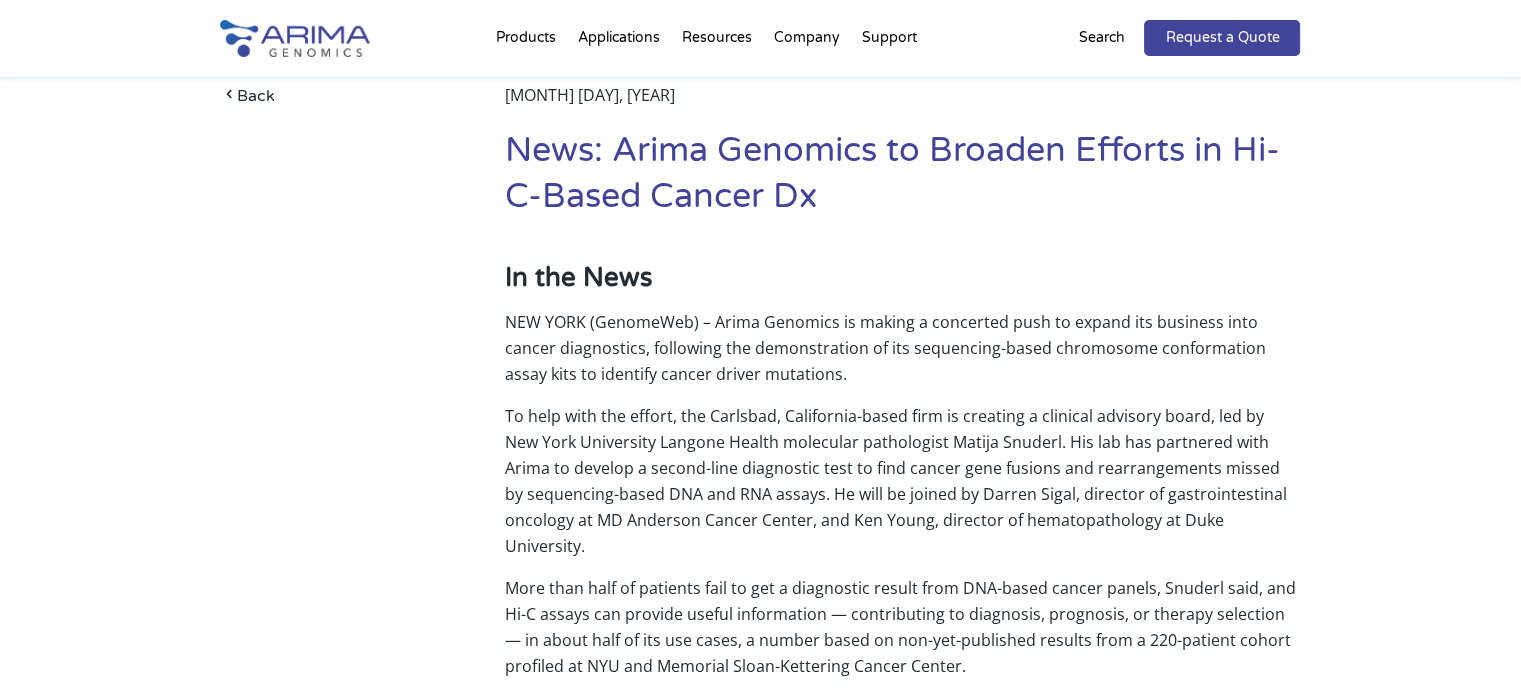 click on "To help with the effort, the Carlsbad, California-based firm is creating a clinical advisory board, led by New York University Langone Health molecular pathologist Matija Snuderl. His lab has partnered with Arima to develop a second-line diagnostic test to find cancer gene fusions and rearrangements missed by sequencing-based DNA and RNA assays. He will be joined by Darren Sigal, director of gastrointestinal oncology at MD Anderson Cancer Center, and Ken Young, director of hematopathology at Duke University." at bounding box center [902, 489] 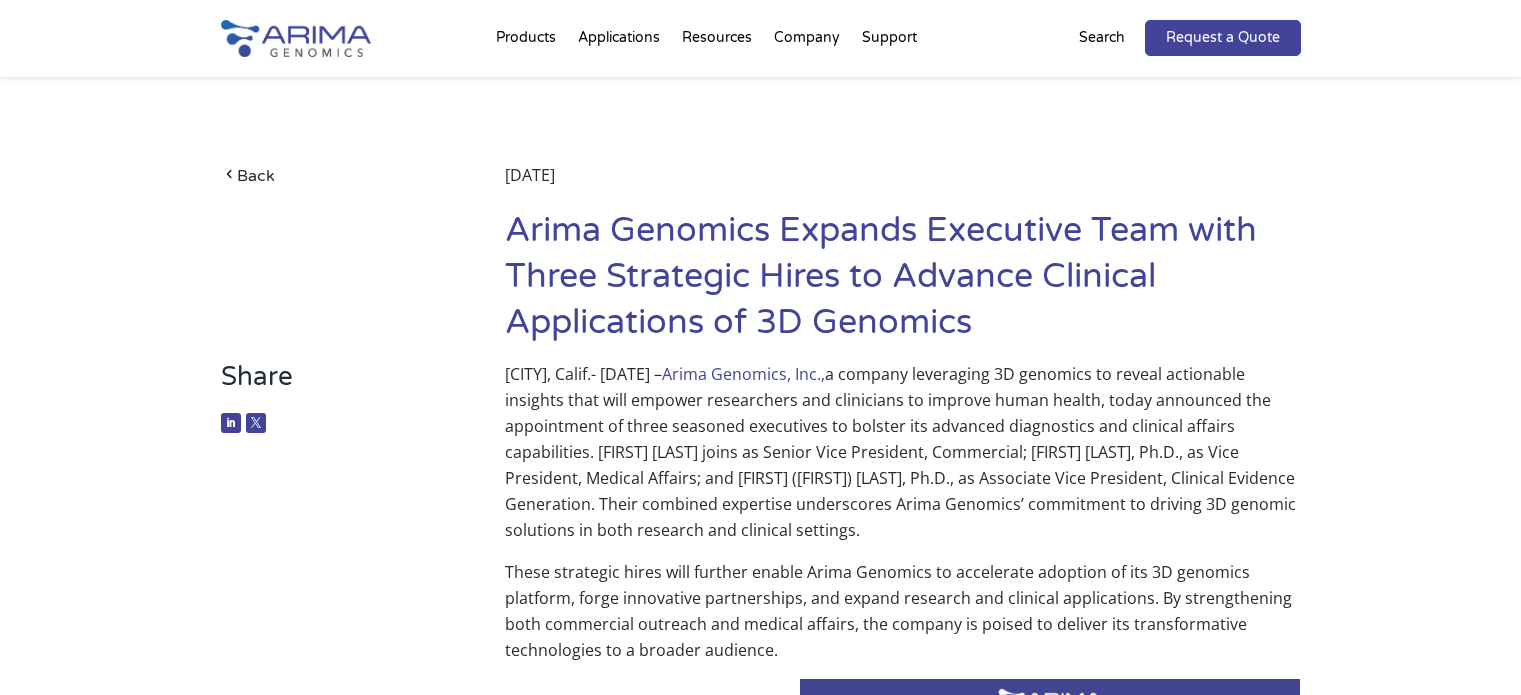scroll, scrollTop: 0, scrollLeft: 0, axis: both 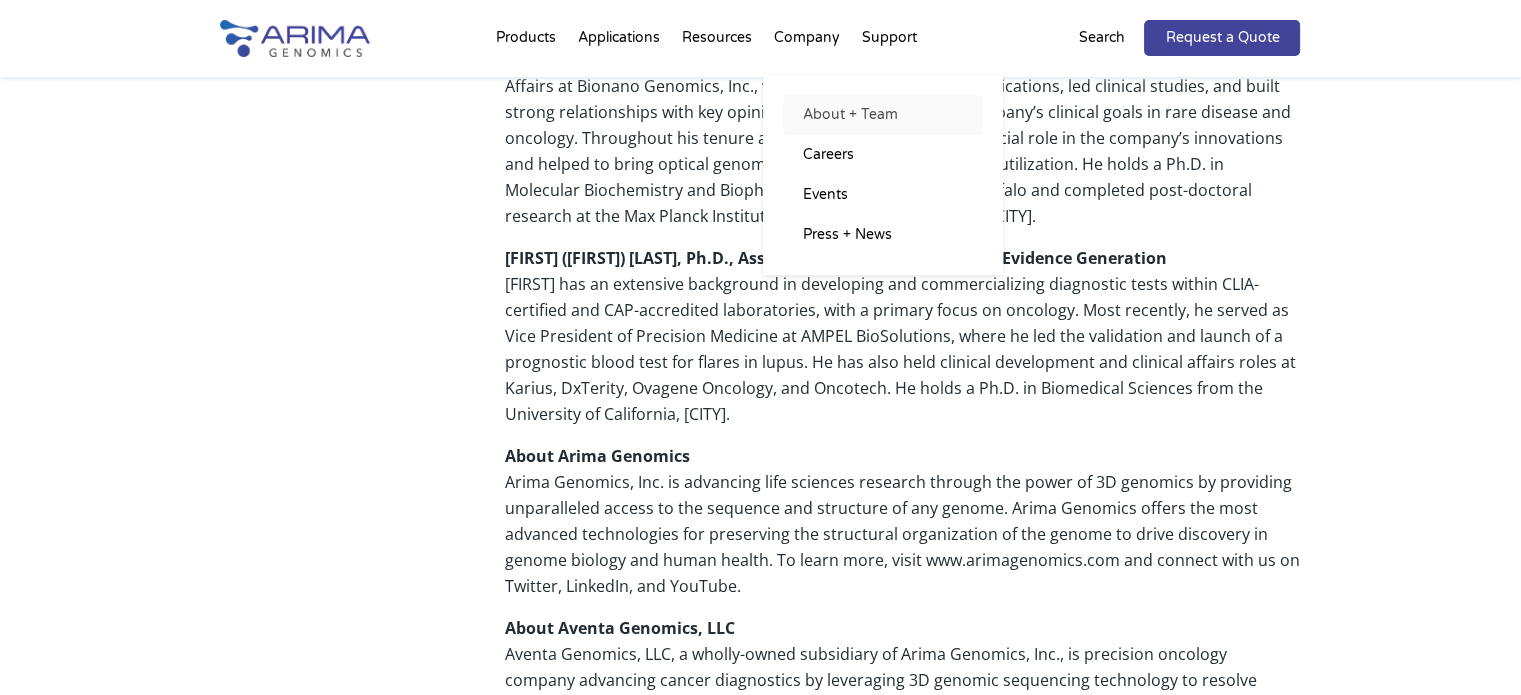 click on "About + Team" at bounding box center [883, 115] 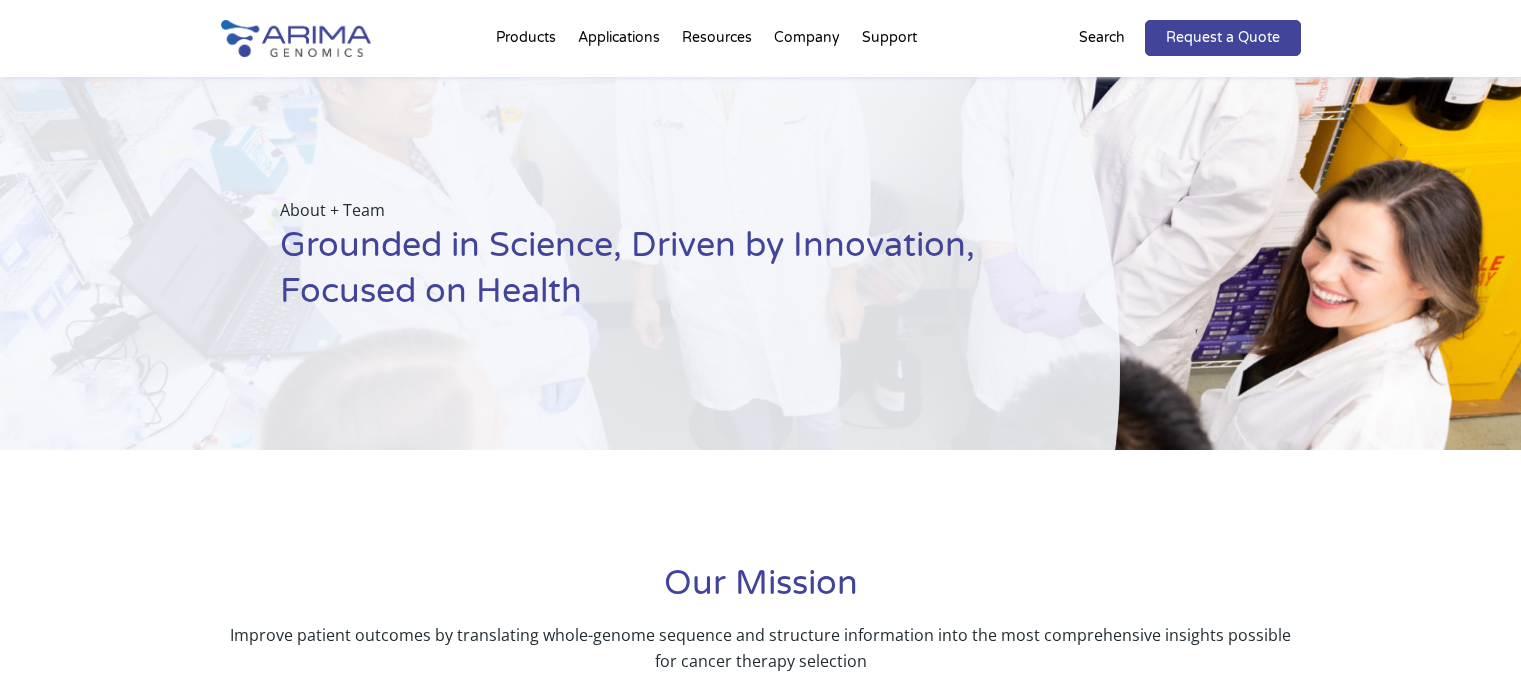 scroll, scrollTop: 0, scrollLeft: 0, axis: both 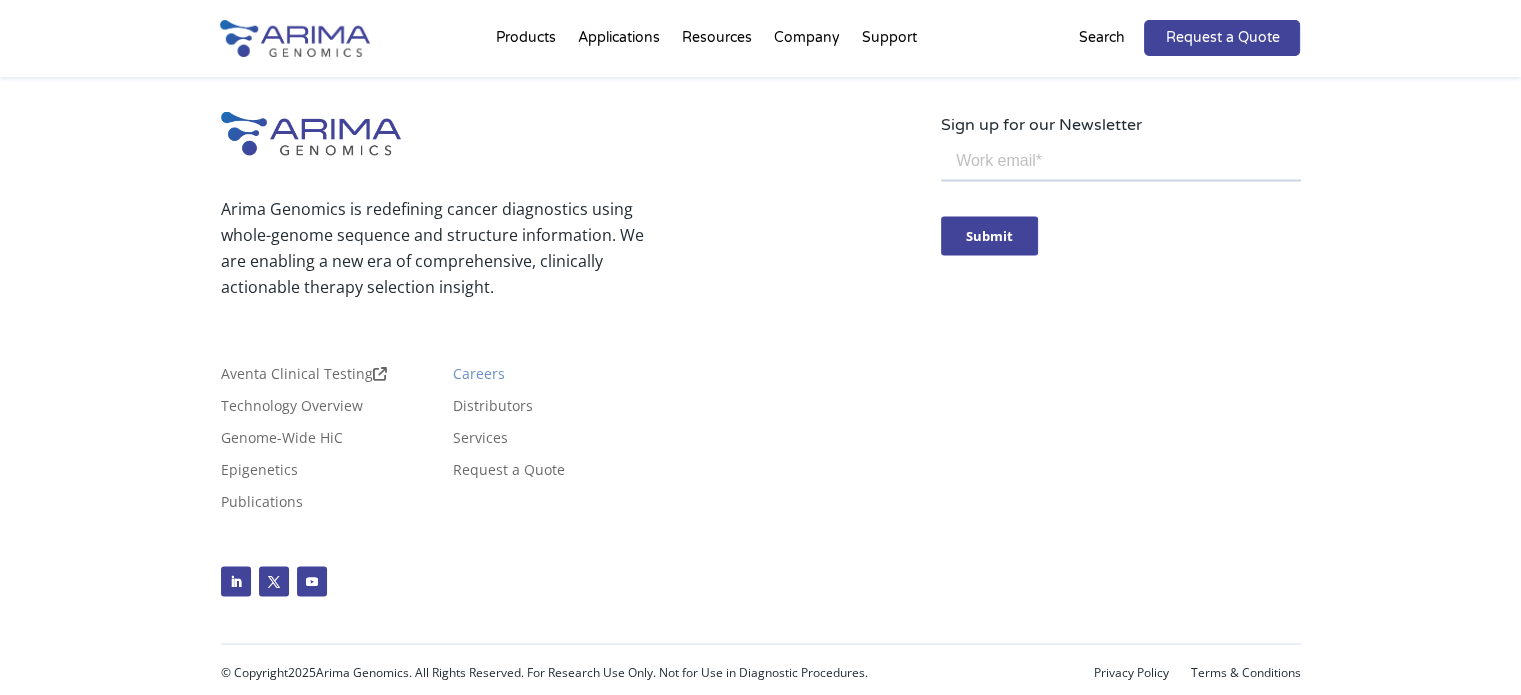 click on "Careers" at bounding box center (479, 377) 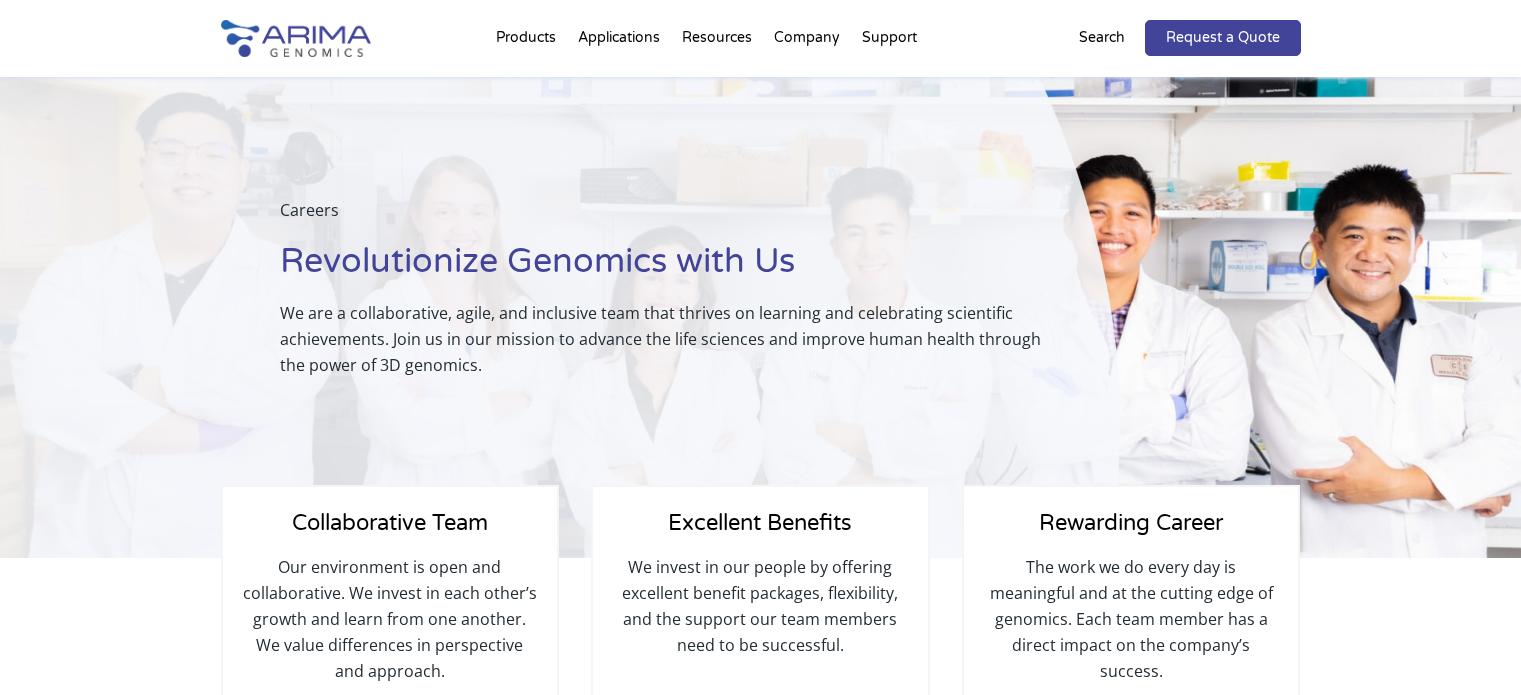 scroll, scrollTop: 0, scrollLeft: 0, axis: both 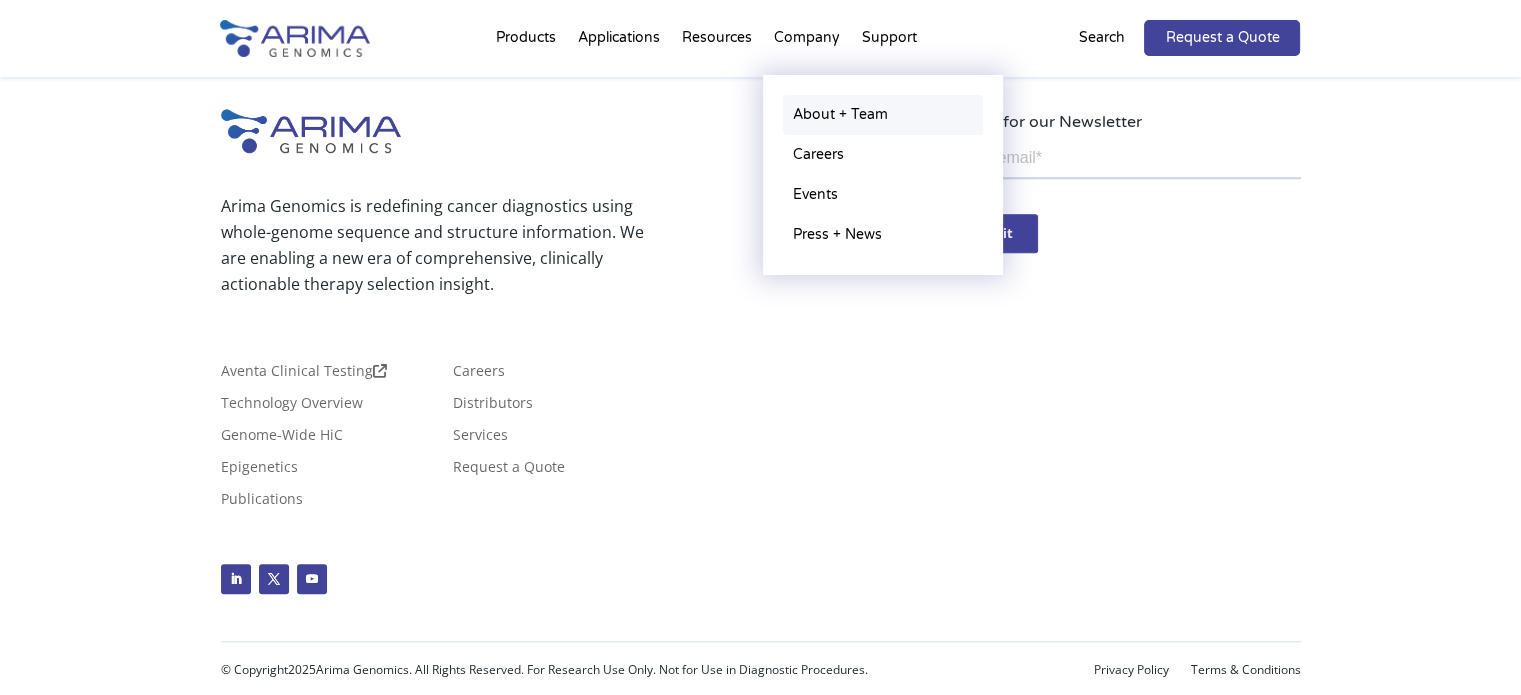 click on "About + Team" at bounding box center [883, 115] 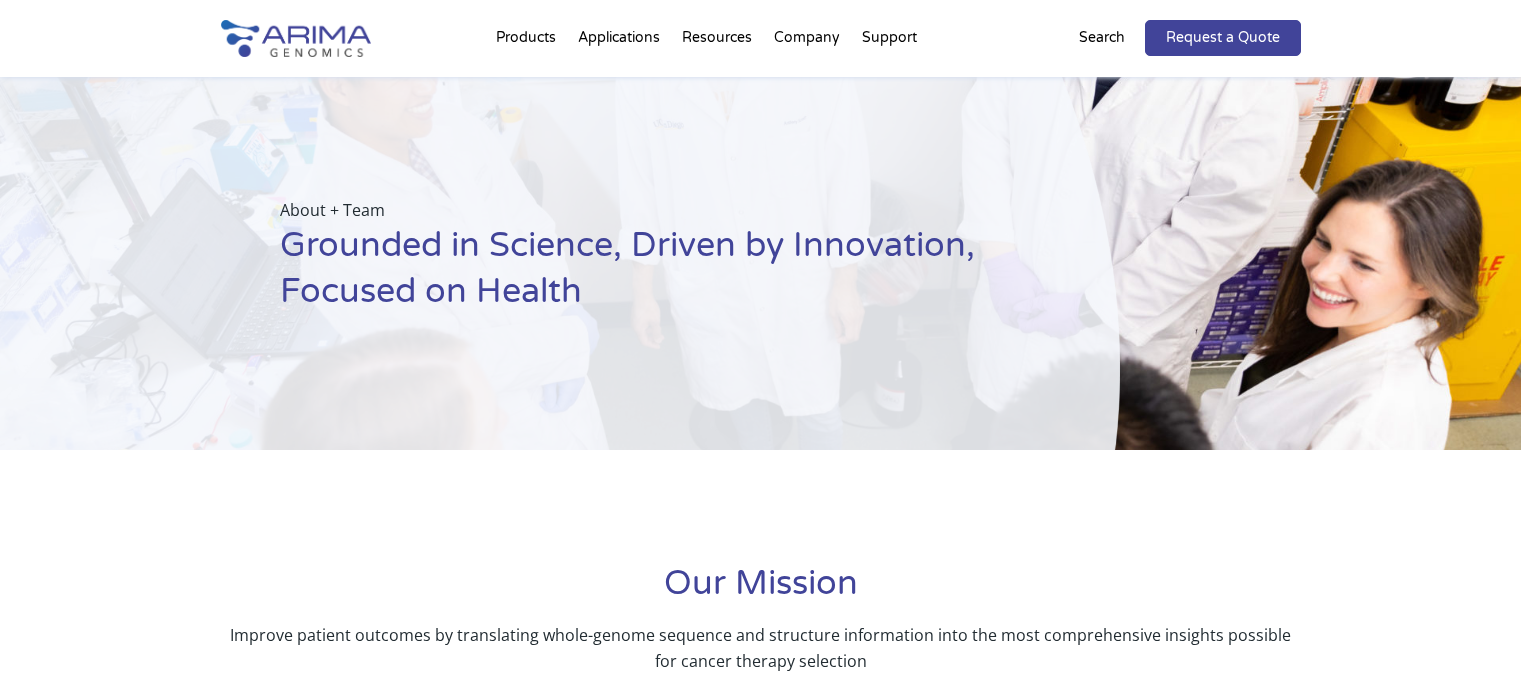 scroll, scrollTop: 0, scrollLeft: 0, axis: both 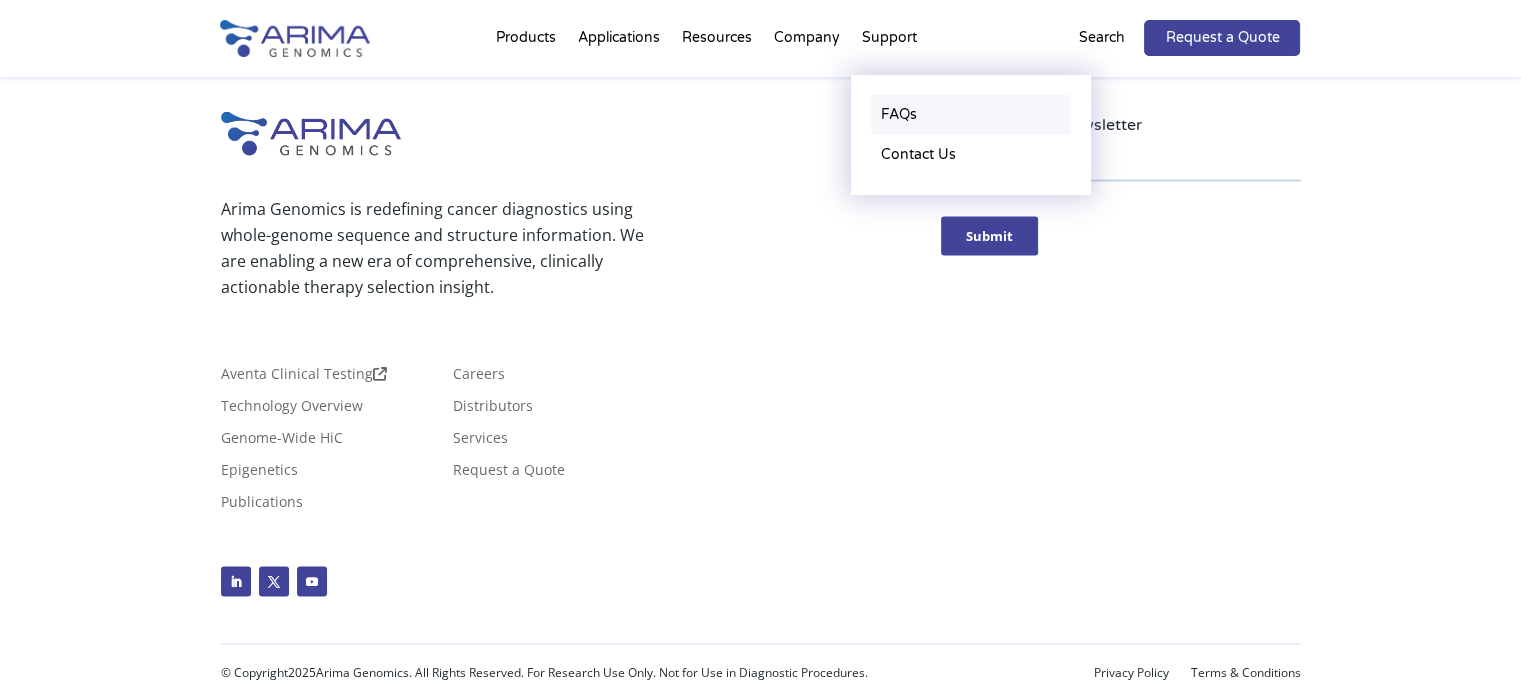 click on "FAQs" at bounding box center (971, 115) 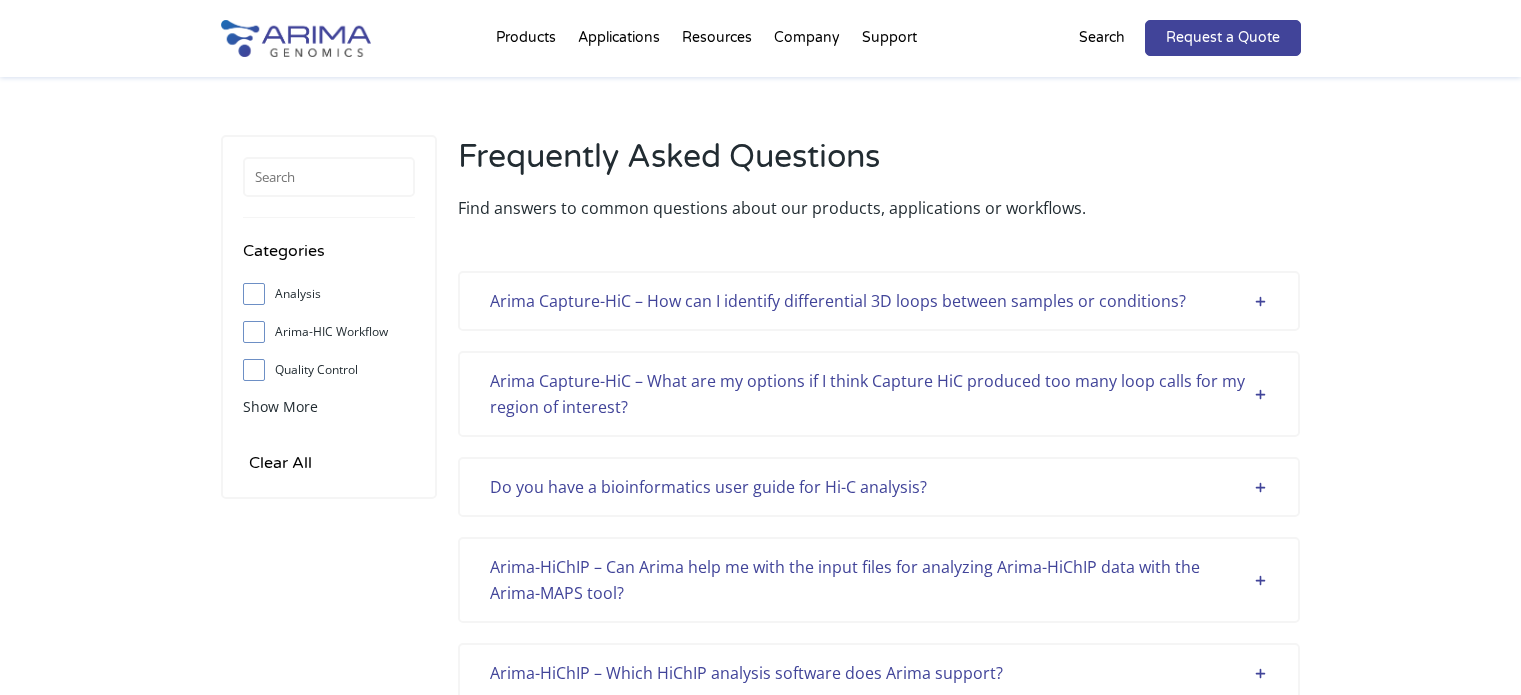 scroll, scrollTop: 0, scrollLeft: 0, axis: both 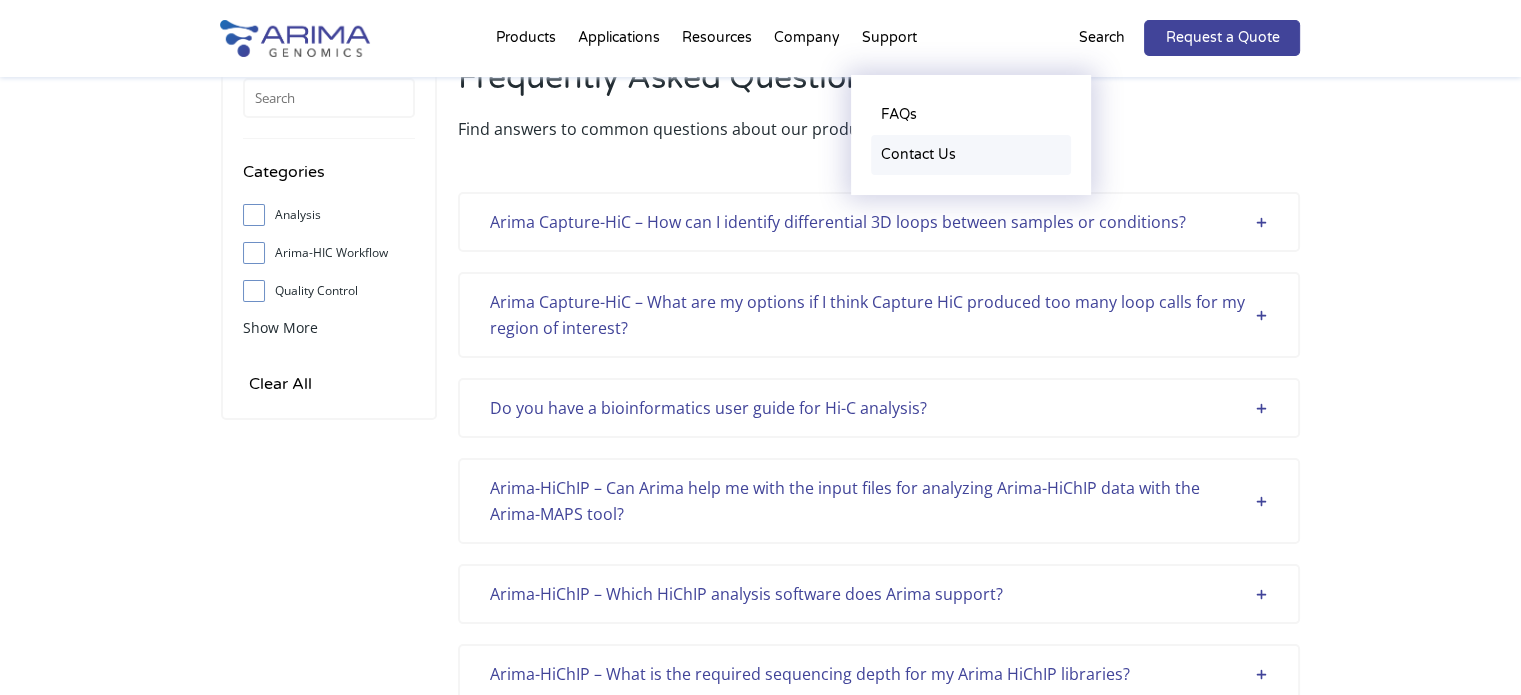 click on "Contact Us" at bounding box center [971, 155] 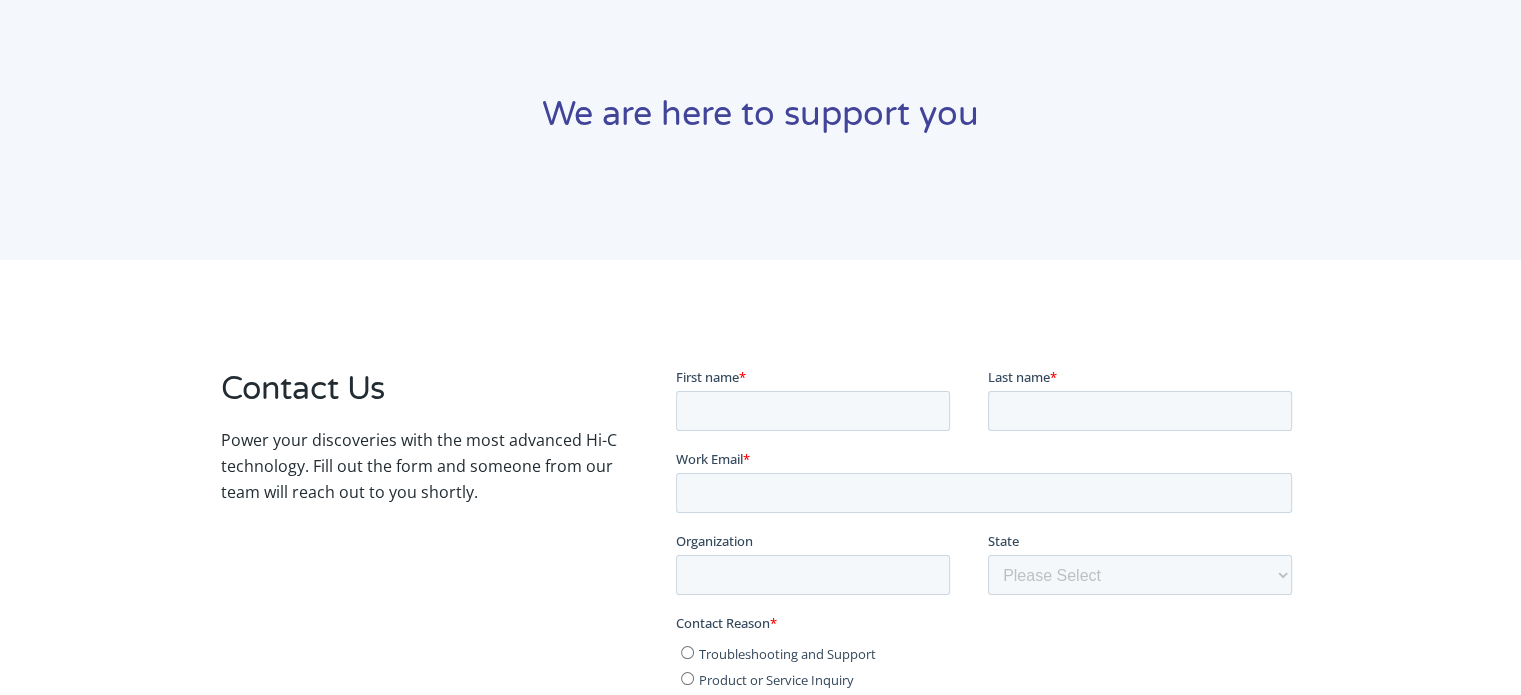 scroll, scrollTop: 0, scrollLeft: 0, axis: both 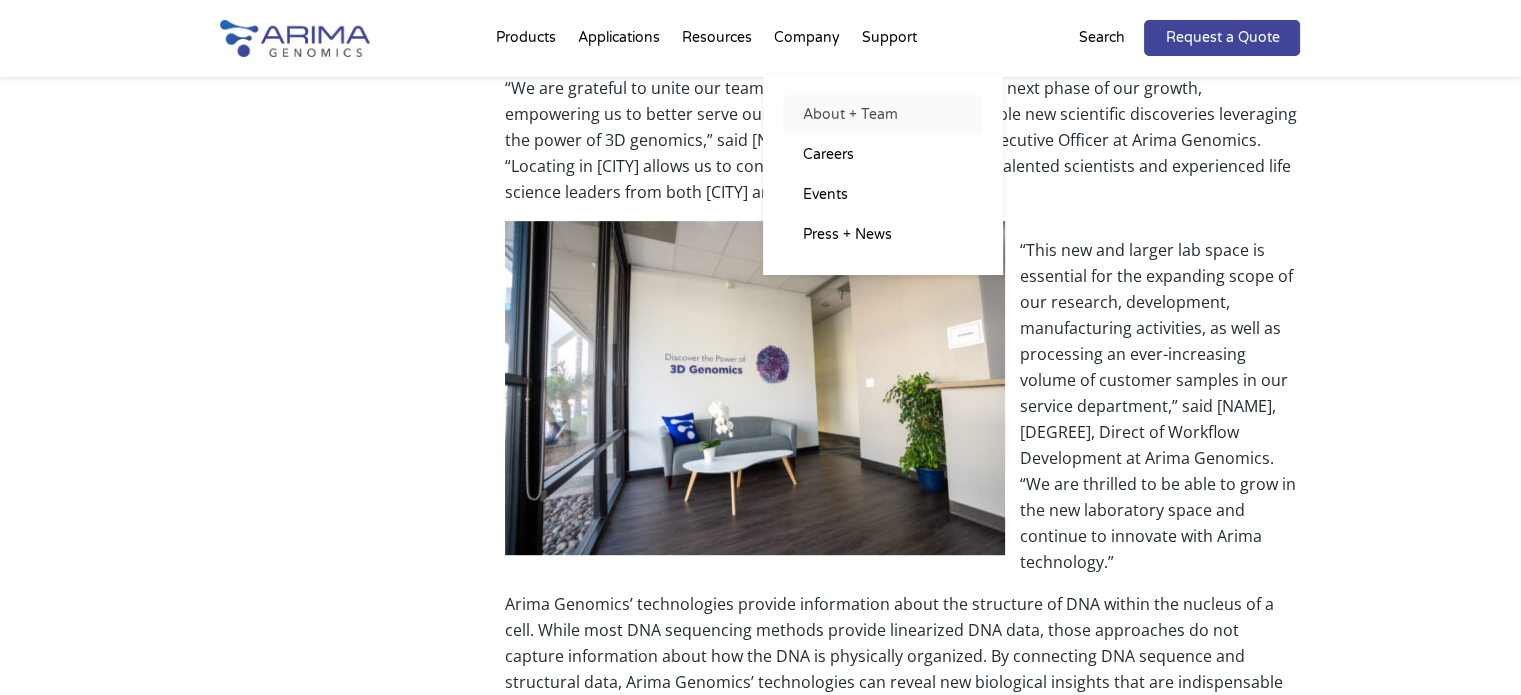 click on "About + Team" at bounding box center (883, 115) 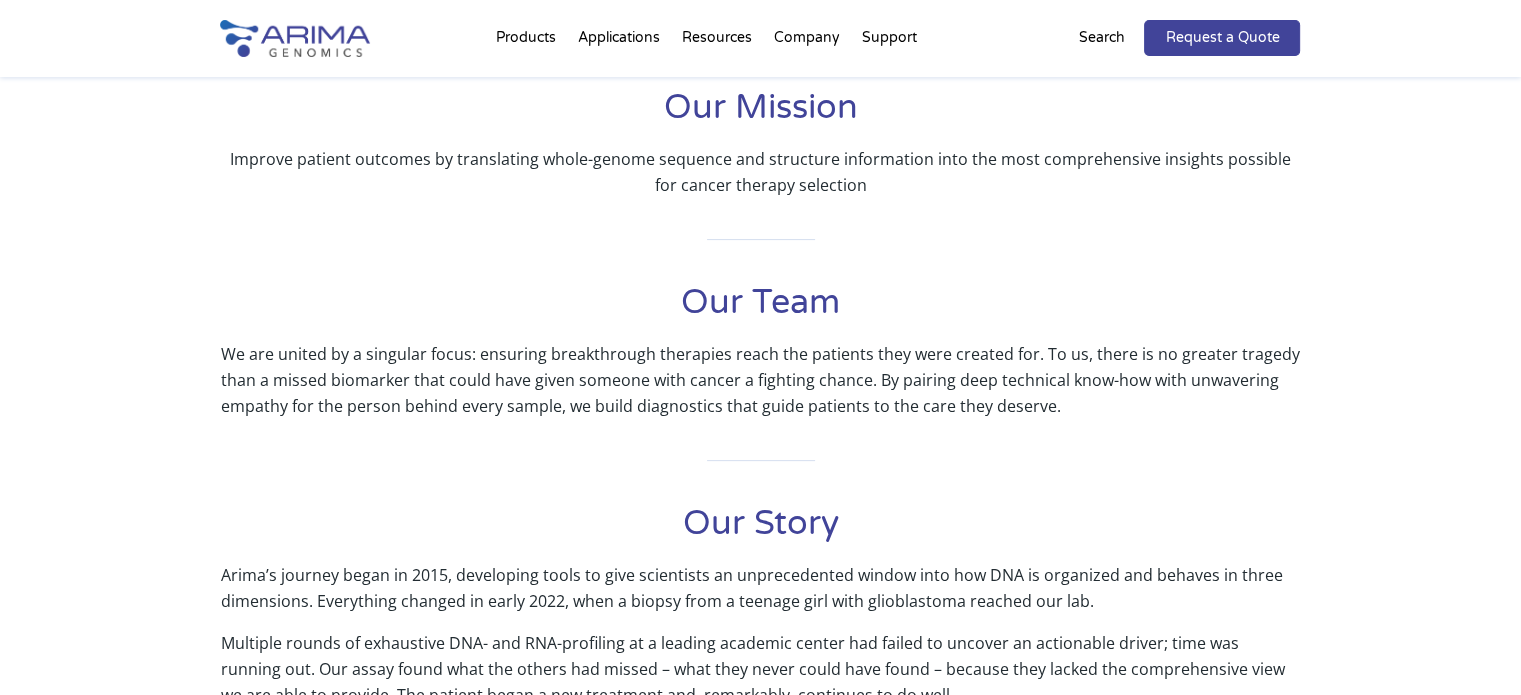 scroll, scrollTop: 0, scrollLeft: 0, axis: both 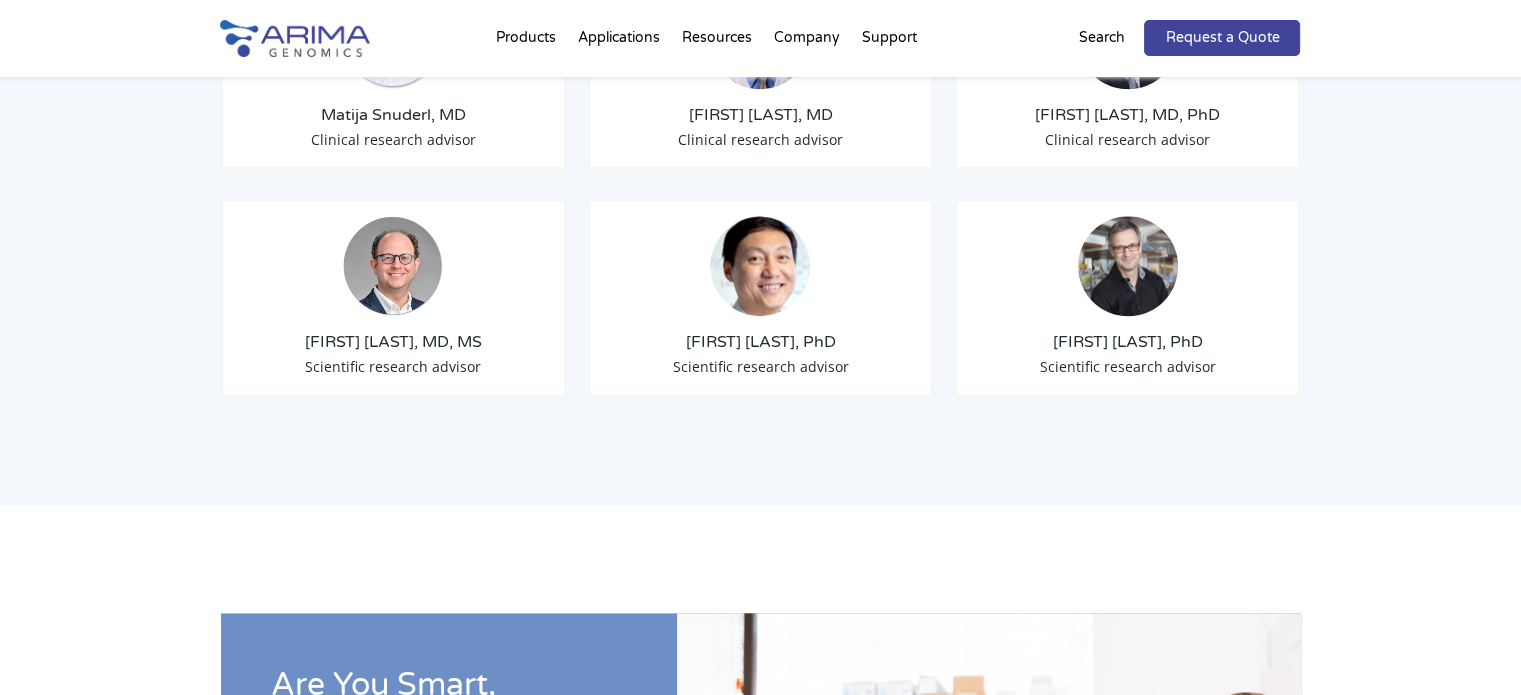 click at bounding box center [760, 266] 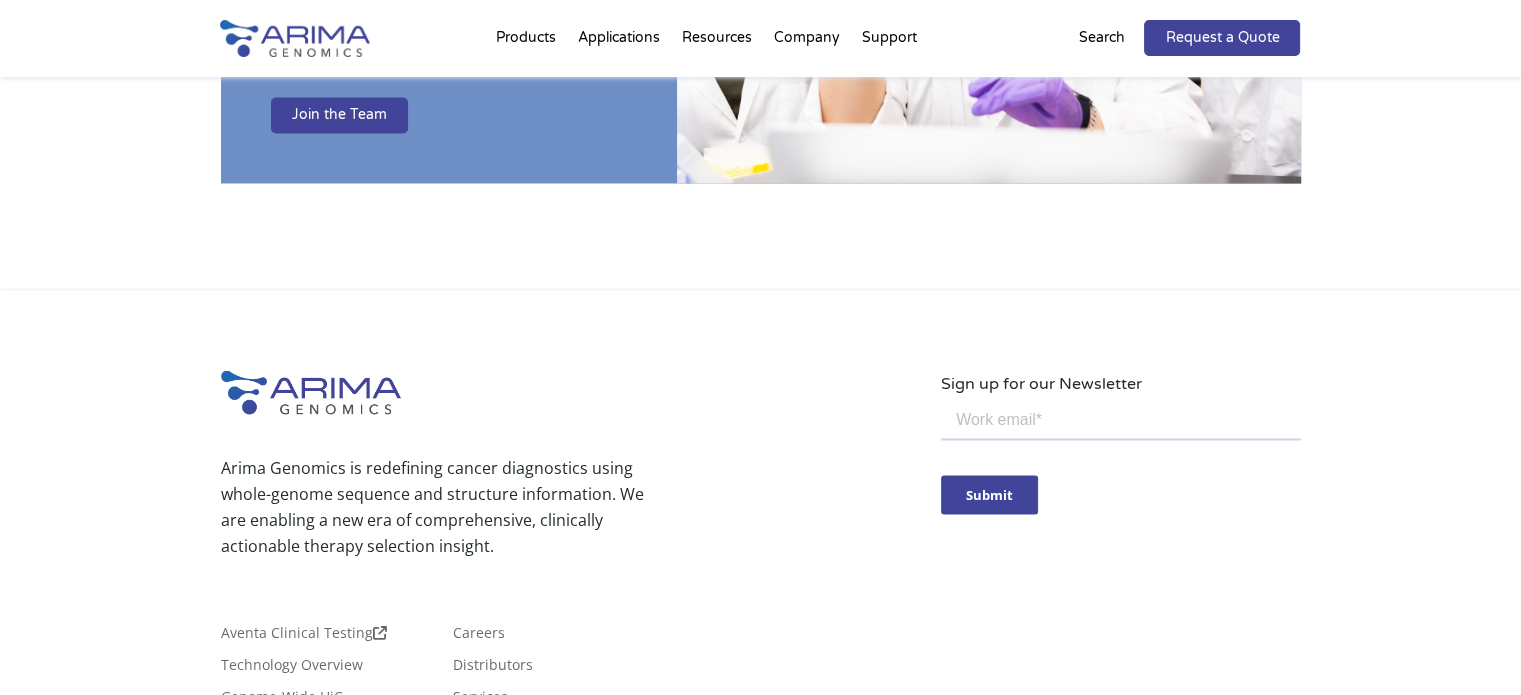 scroll, scrollTop: 3456, scrollLeft: 0, axis: vertical 